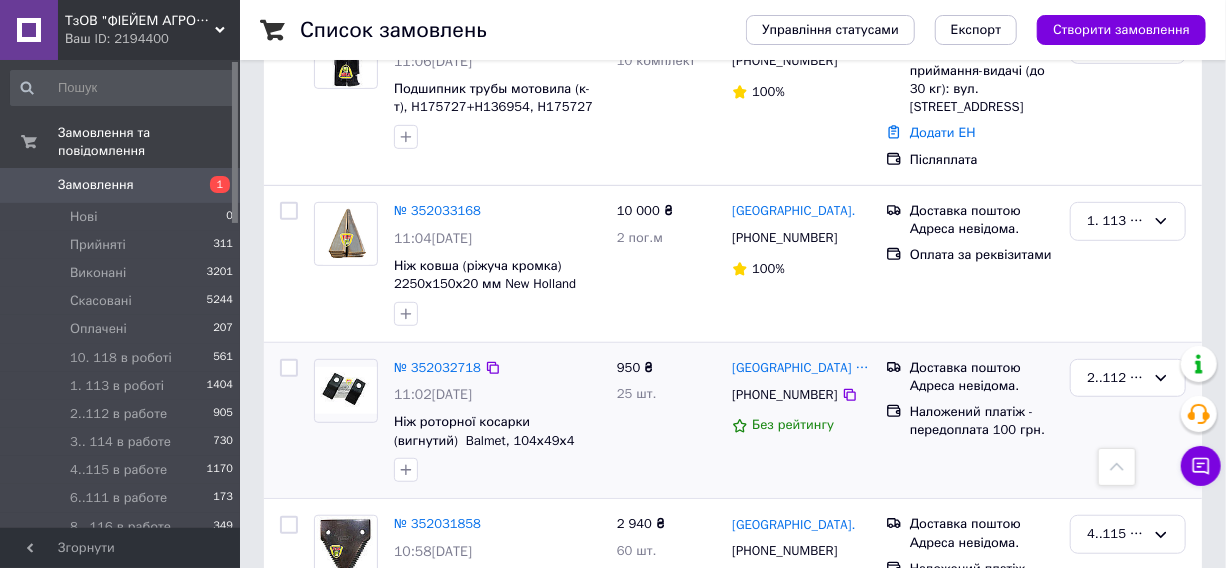 scroll, scrollTop: 545, scrollLeft: 0, axis: vertical 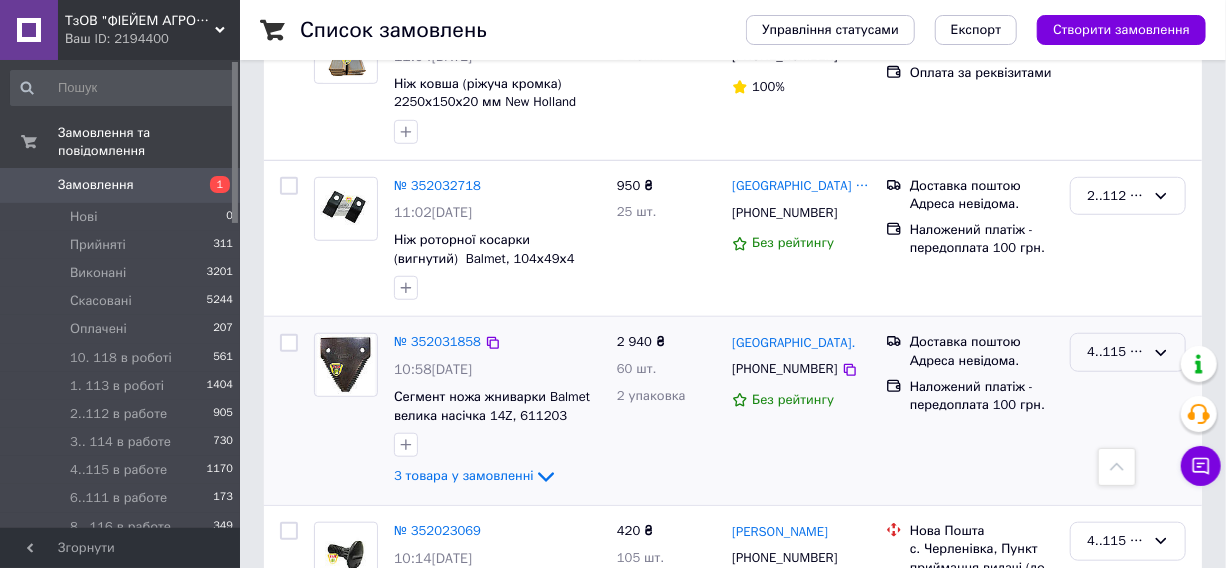click 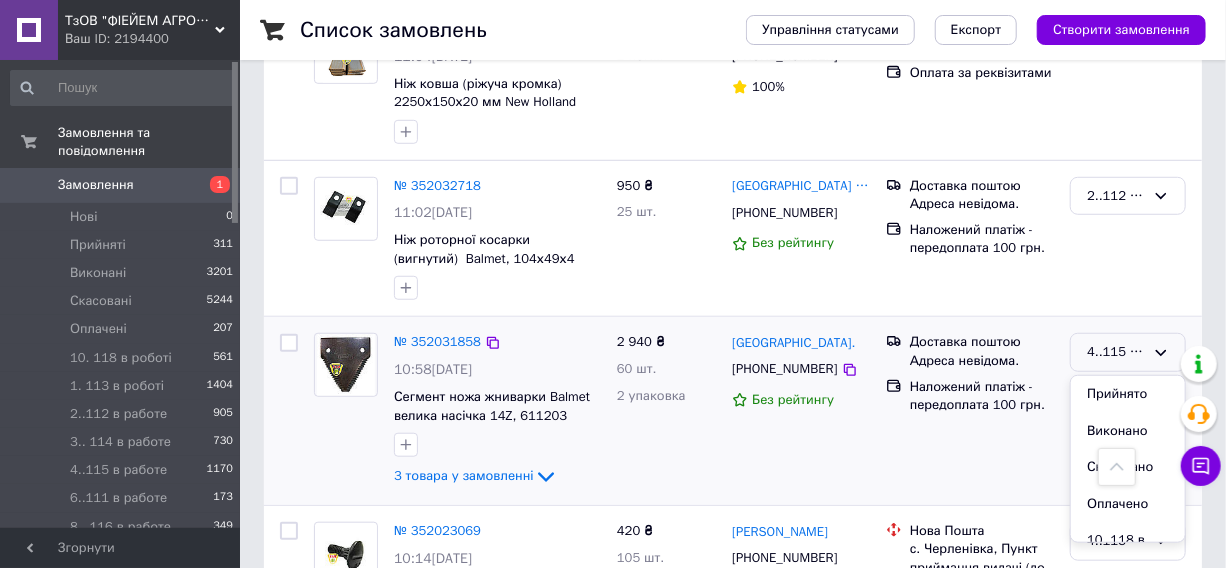 click on "Виконано" at bounding box center (1128, 431) 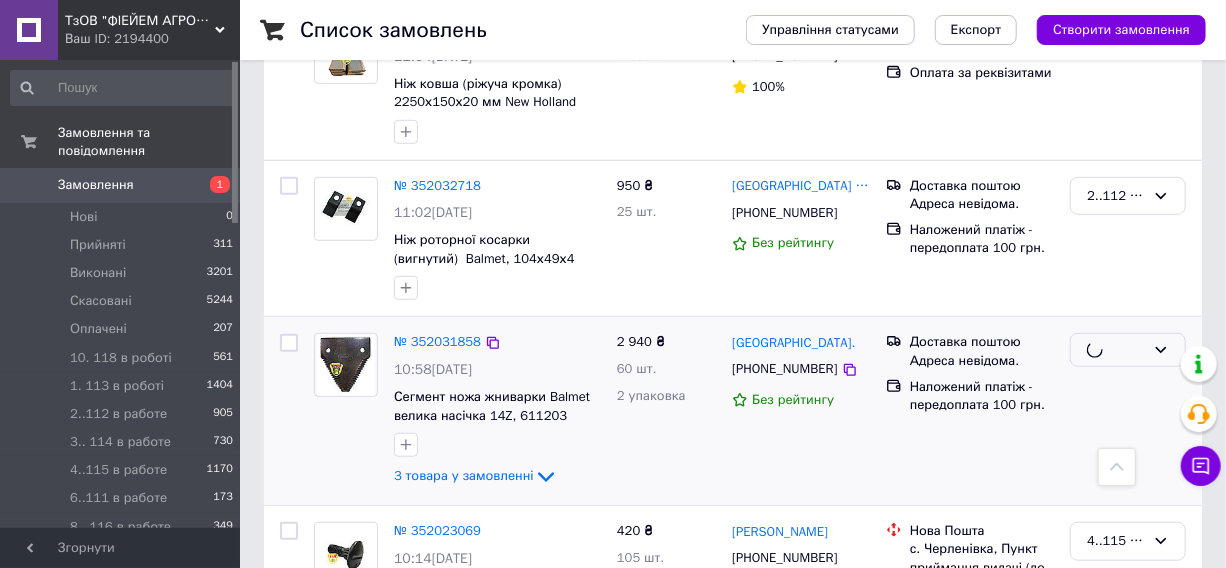 click at bounding box center (1128, 411) 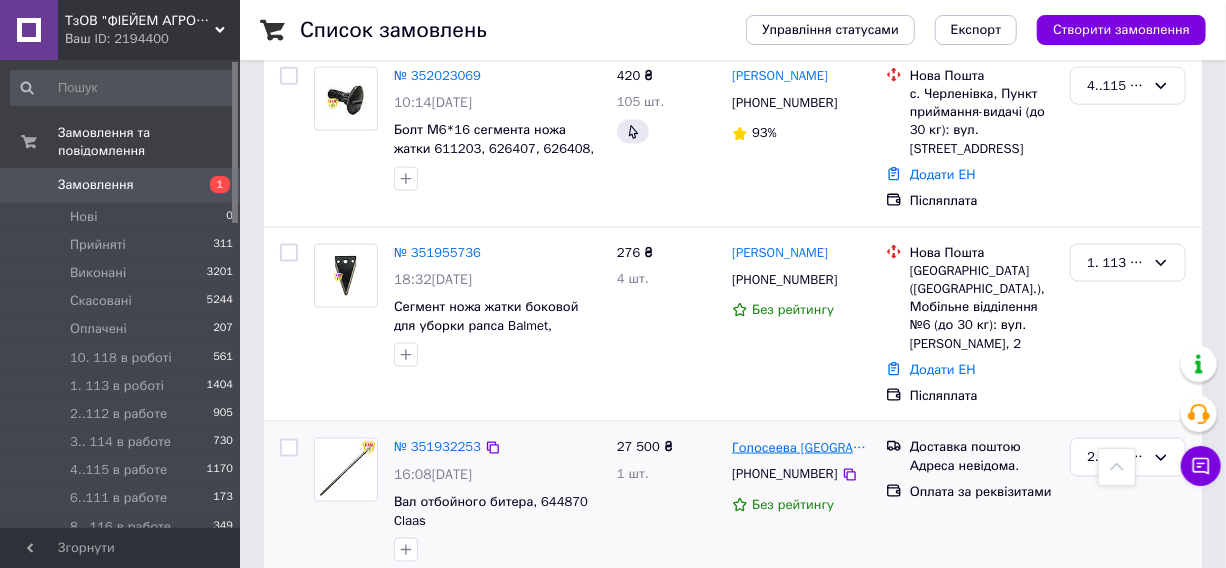 scroll, scrollTop: 1248, scrollLeft: 0, axis: vertical 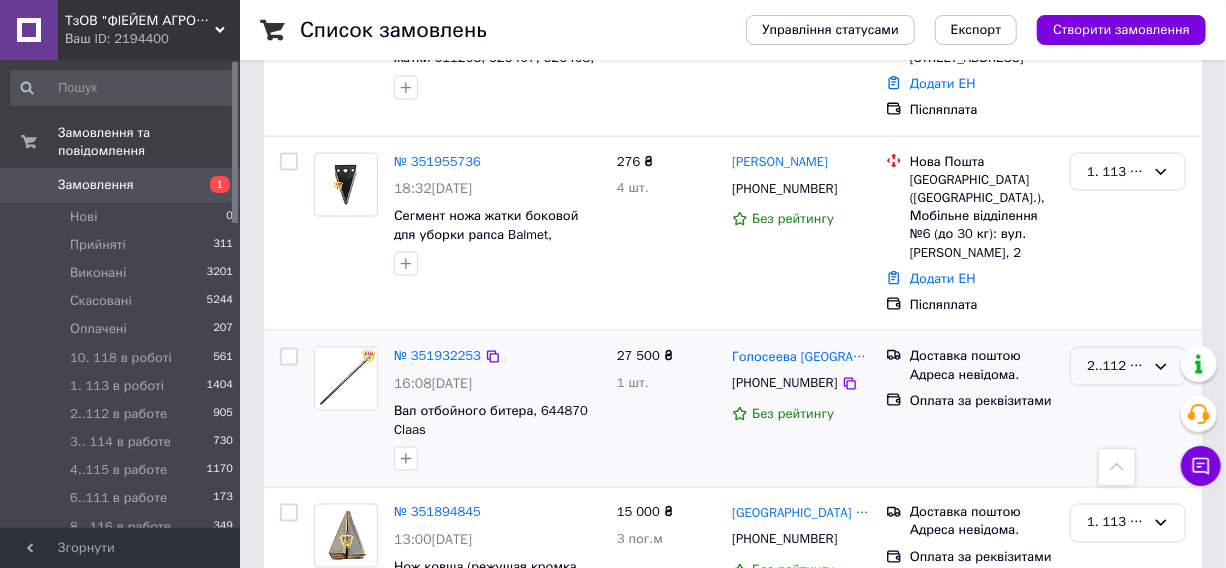 click 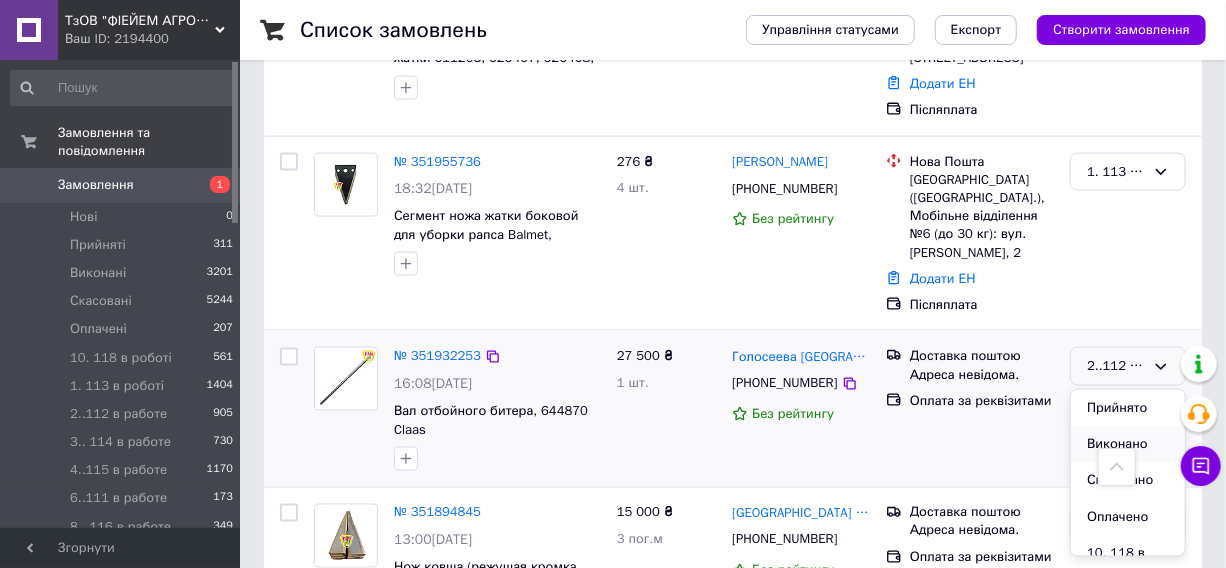 click on "Виконано" at bounding box center (1128, 445) 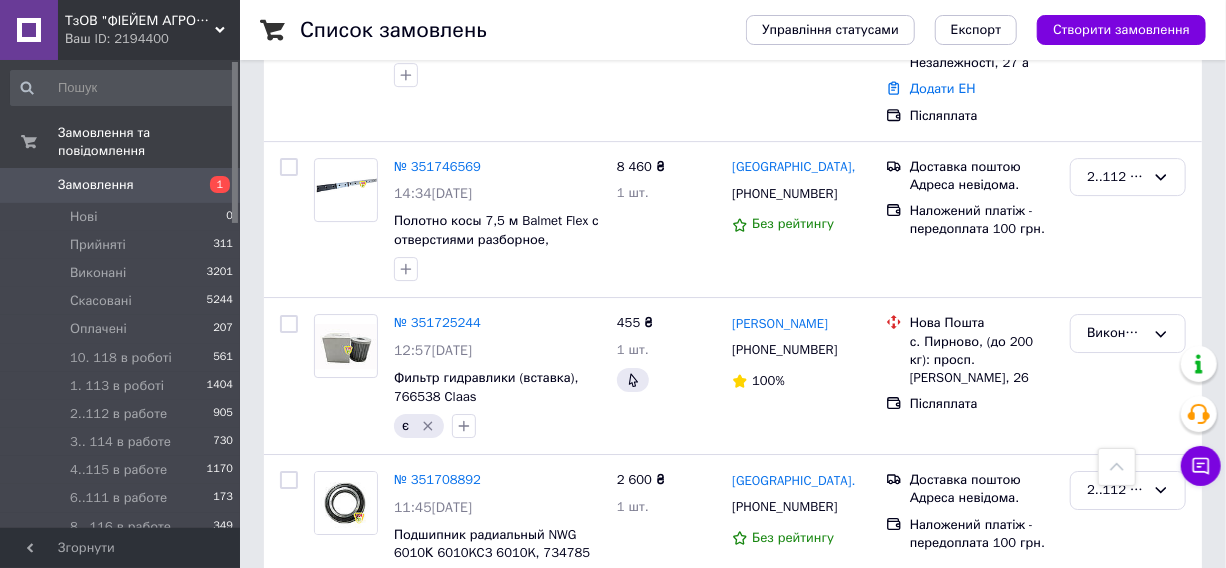 scroll, scrollTop: 3064, scrollLeft: 0, axis: vertical 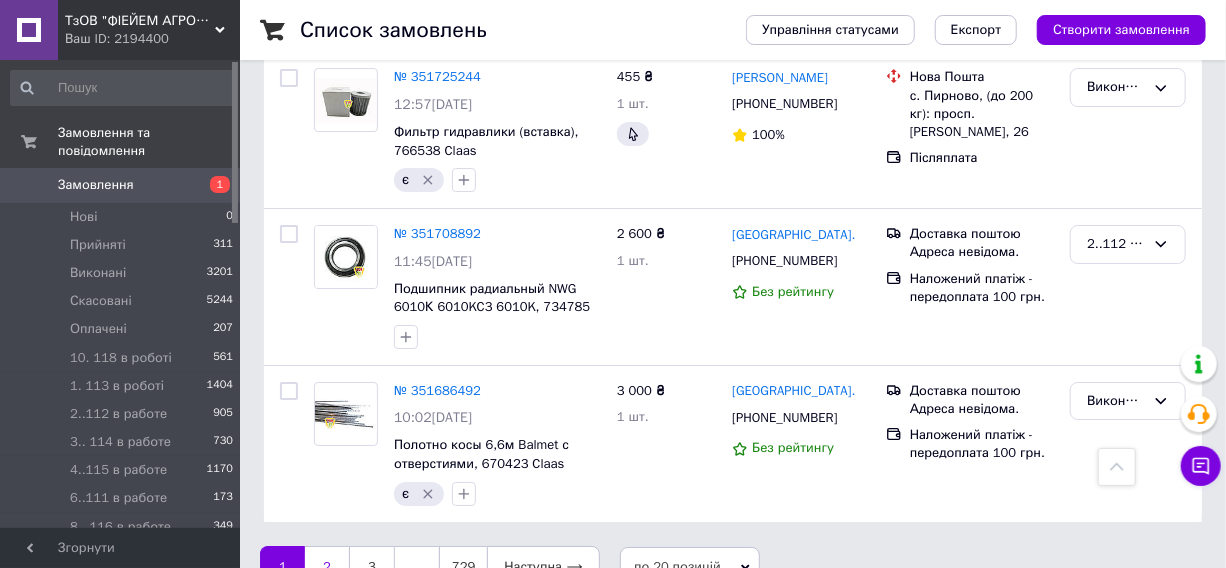 click on "2" at bounding box center [327, 567] 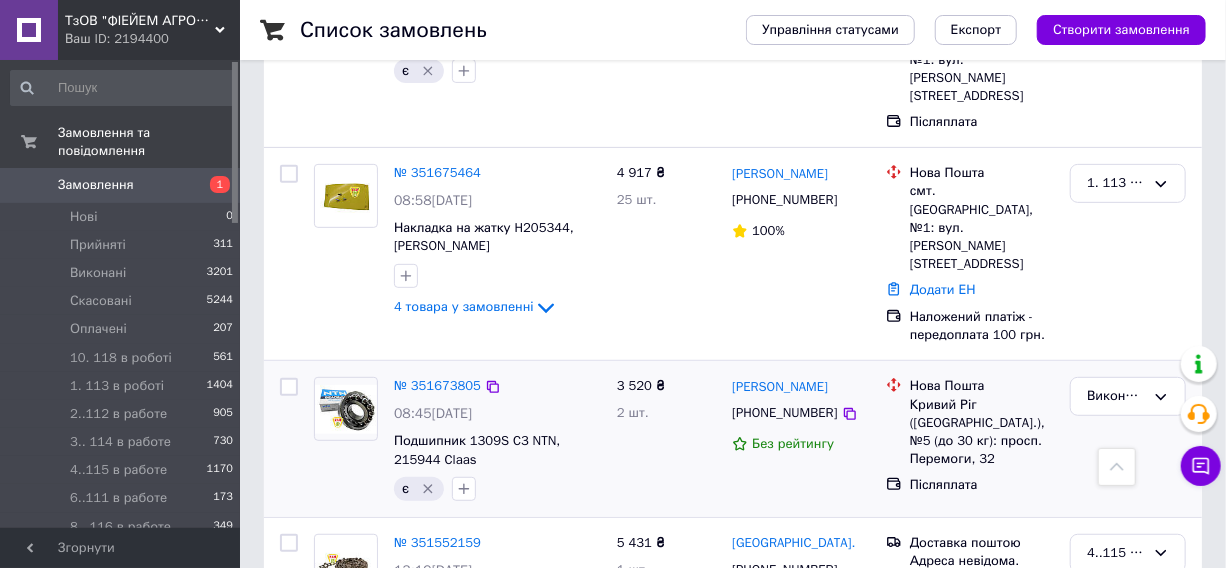 scroll, scrollTop: 0, scrollLeft: 0, axis: both 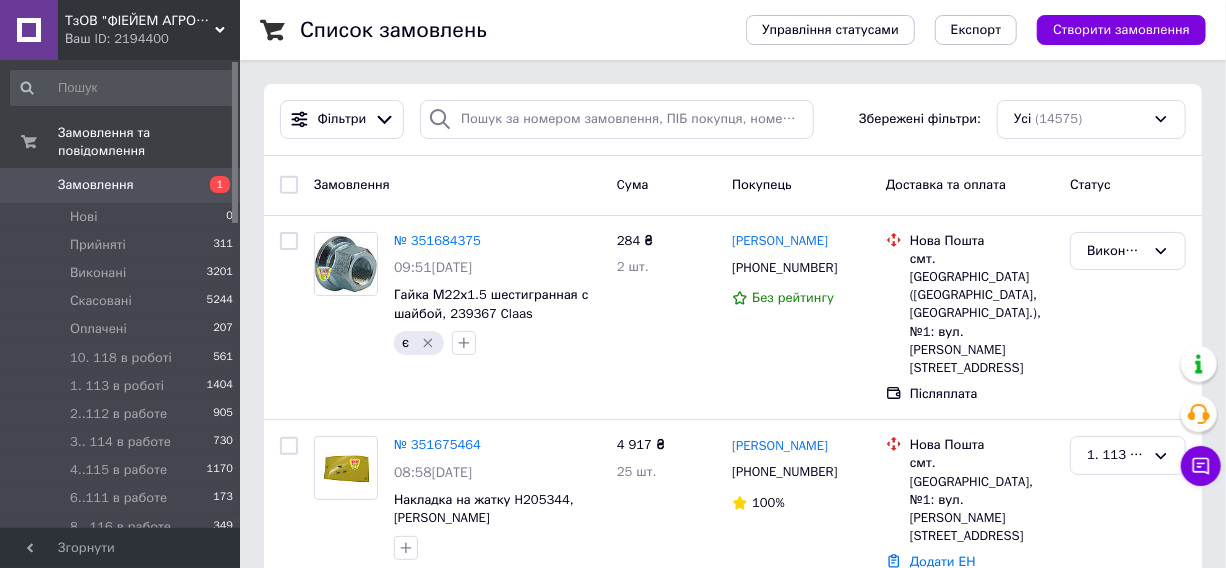 click at bounding box center [122, 88] 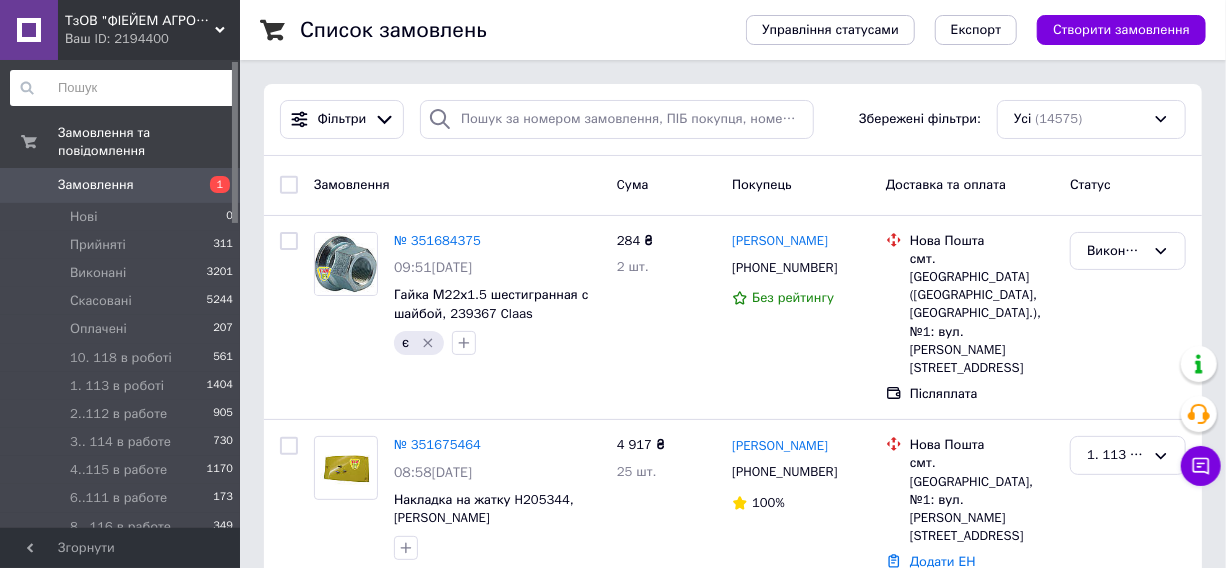 paste on "0935102597" 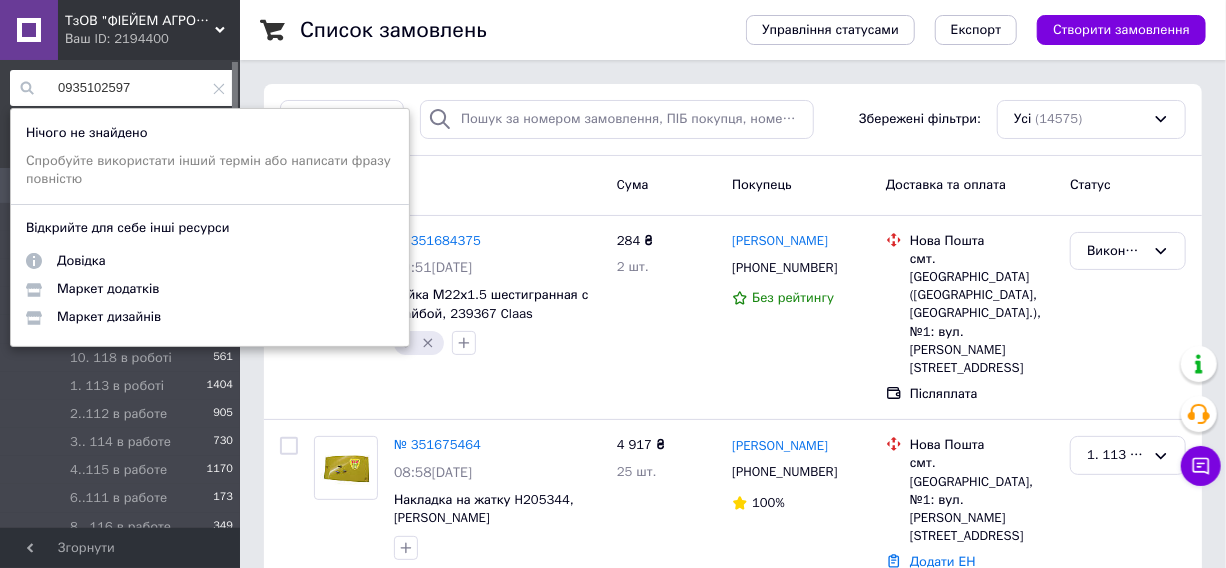type on "0935102597" 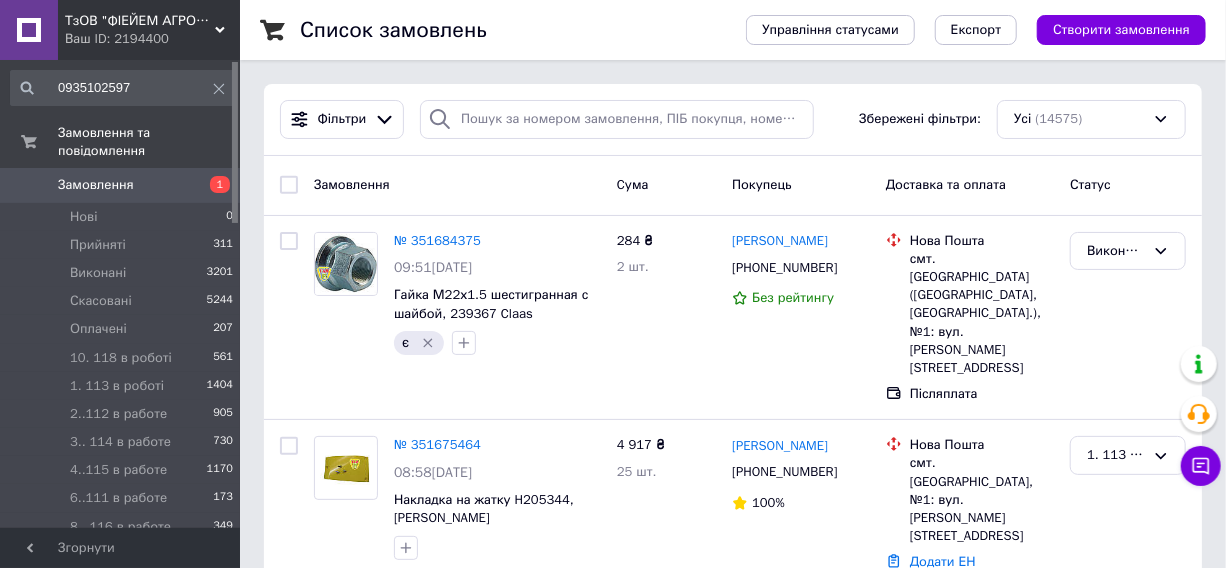 click 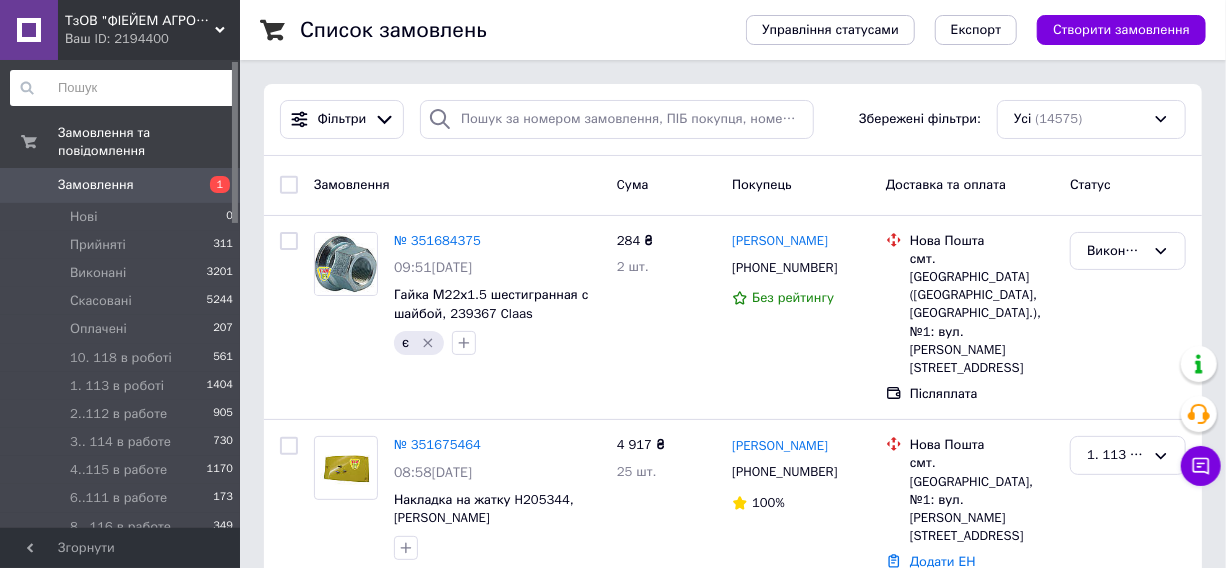 click on "Замовлення" at bounding box center (96, 185) 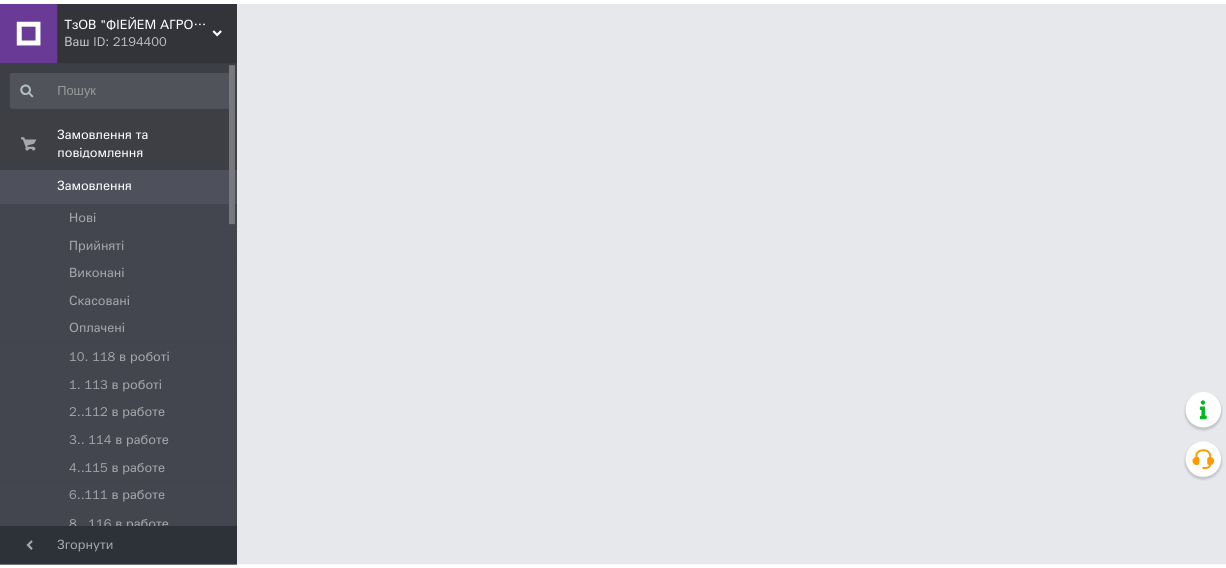 scroll, scrollTop: 0, scrollLeft: 0, axis: both 